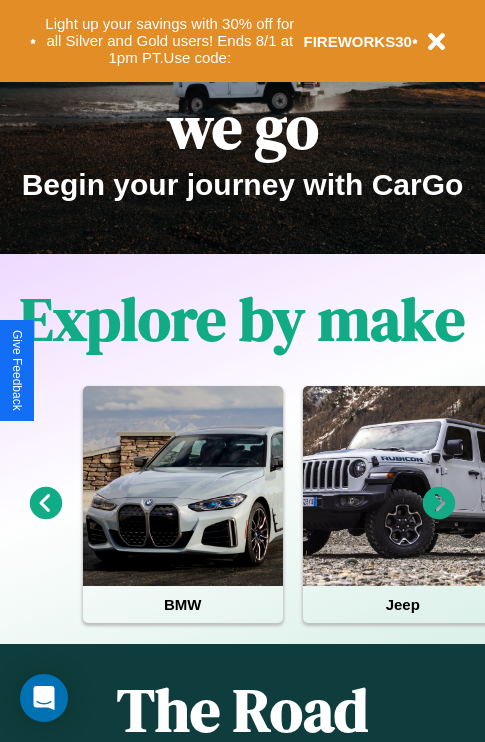 scroll, scrollTop: 308, scrollLeft: 0, axis: vertical 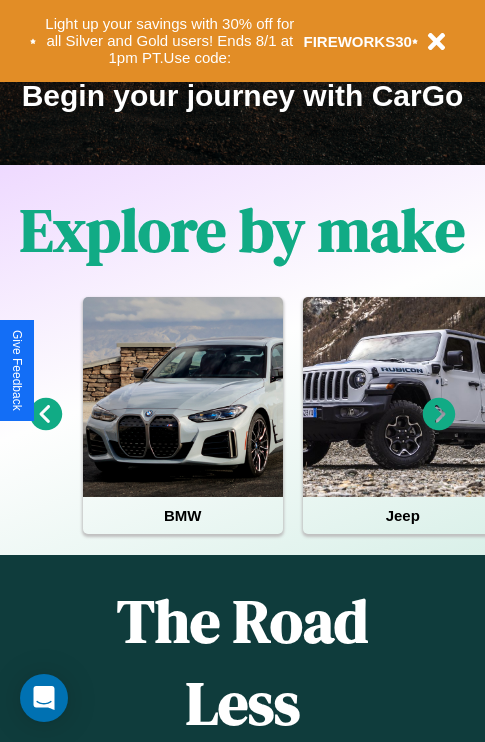 click 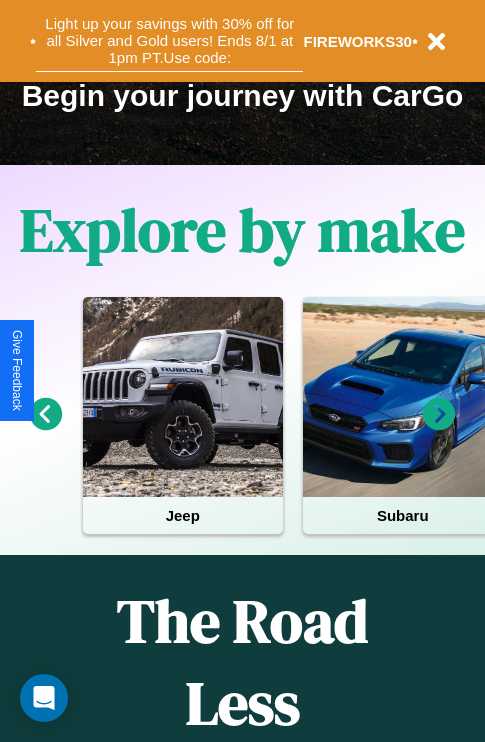 click on "Light up your savings with 30% off for all Silver and Gold users! Ends 8/1 at 1pm PT.  Use code:" at bounding box center [169, 41] 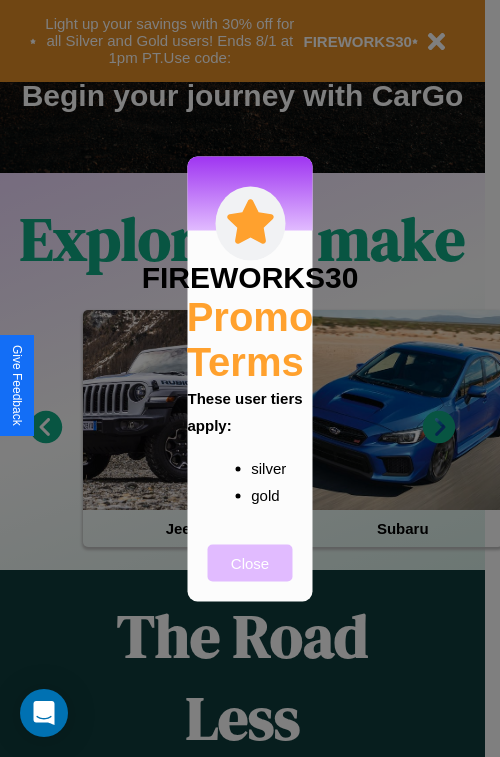 click on "Close" at bounding box center (250, 562) 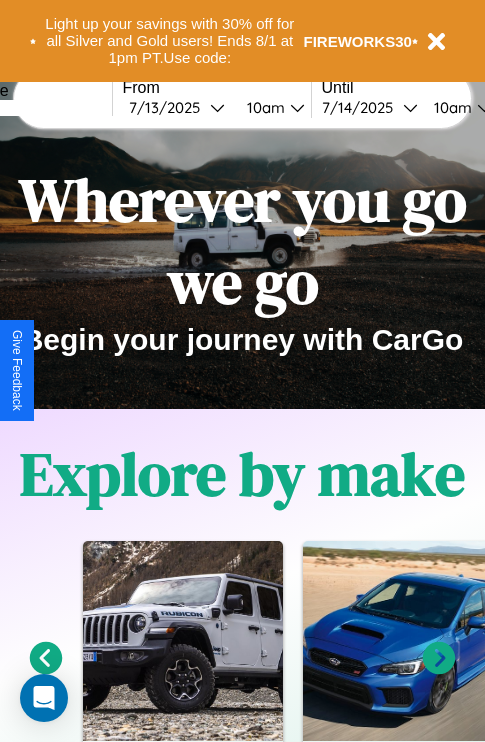 scroll, scrollTop: 0, scrollLeft: 0, axis: both 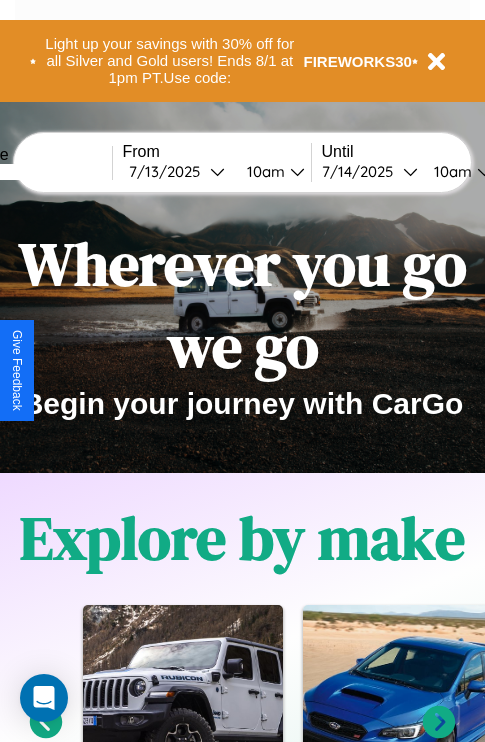 click at bounding box center [37, 172] 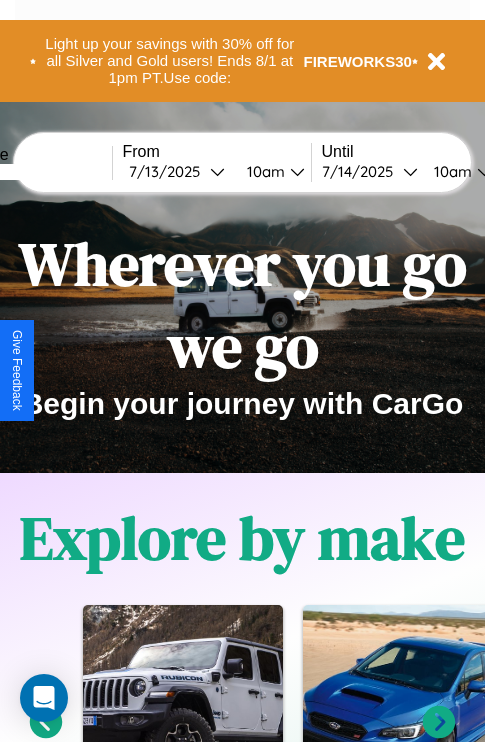 type on "****" 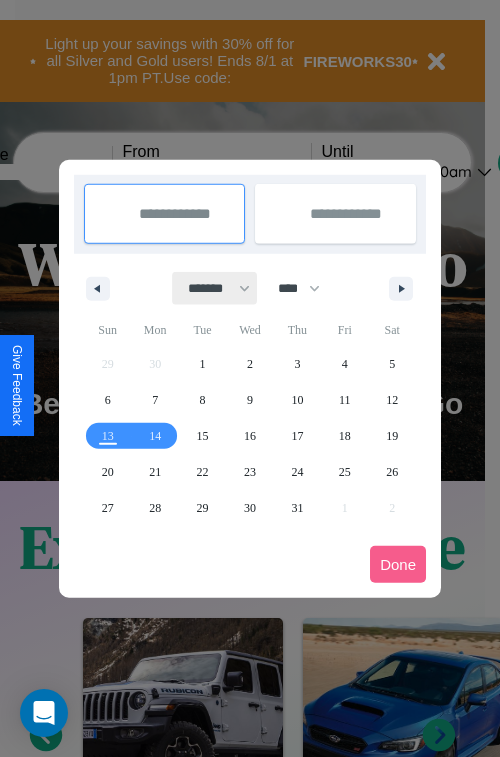 click on "******* ******** ***** ***** *** **** **** ****** ********* ******* ******** ********" at bounding box center (215, 288) 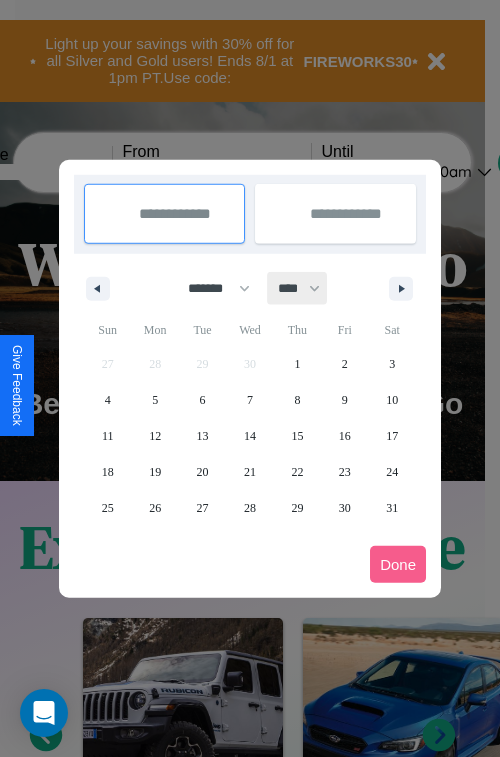 click on "**** **** **** **** **** **** **** **** **** **** **** **** **** **** **** **** **** **** **** **** **** **** **** **** **** **** **** **** **** **** **** **** **** **** **** **** **** **** **** **** **** **** **** **** **** **** **** **** **** **** **** **** **** **** **** **** **** **** **** **** **** **** **** **** **** **** **** **** **** **** **** **** **** **** **** **** **** **** **** **** **** **** **** **** **** **** **** **** **** **** **** **** **** **** **** **** **** **** **** **** **** **** **** **** **** **** **** **** **** **** **** **** **** **** **** **** **** **** **** **** ****" at bounding box center [298, 288] 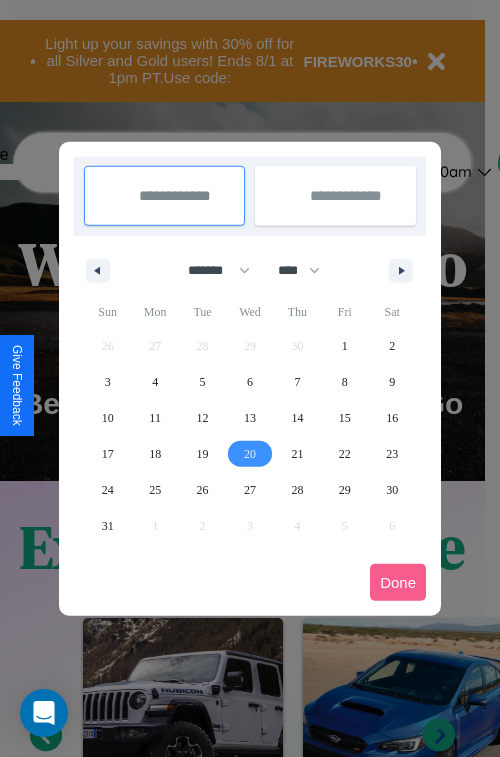 click on "20" at bounding box center [250, 454] 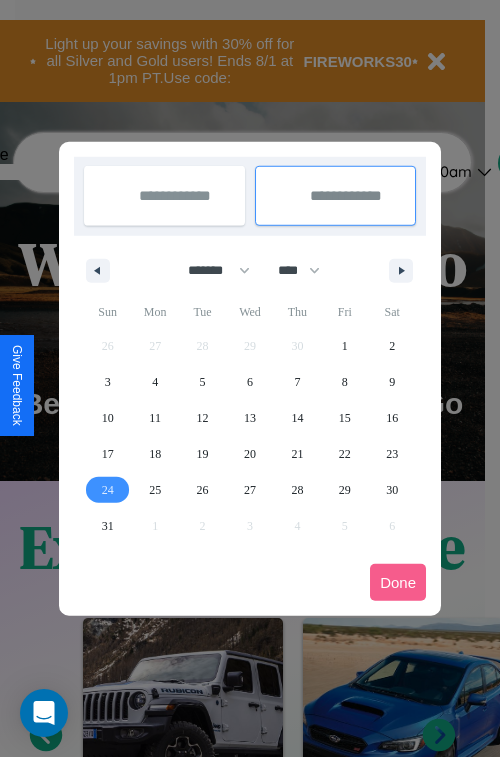 click on "24" at bounding box center (108, 490) 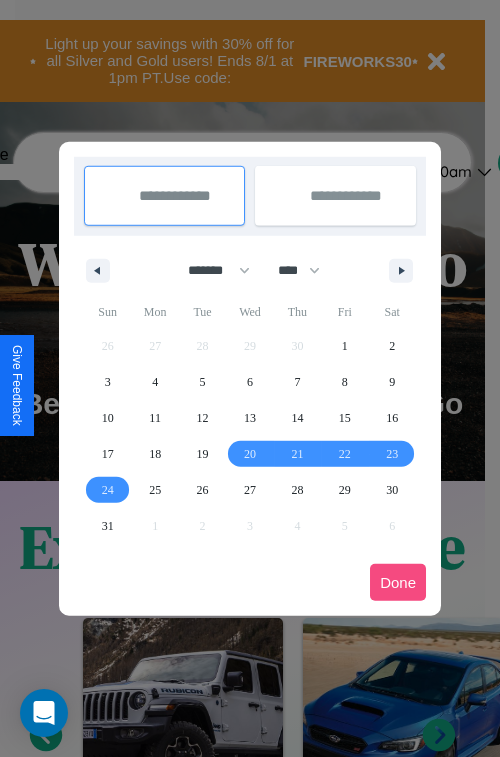 click on "Done" at bounding box center (398, 582) 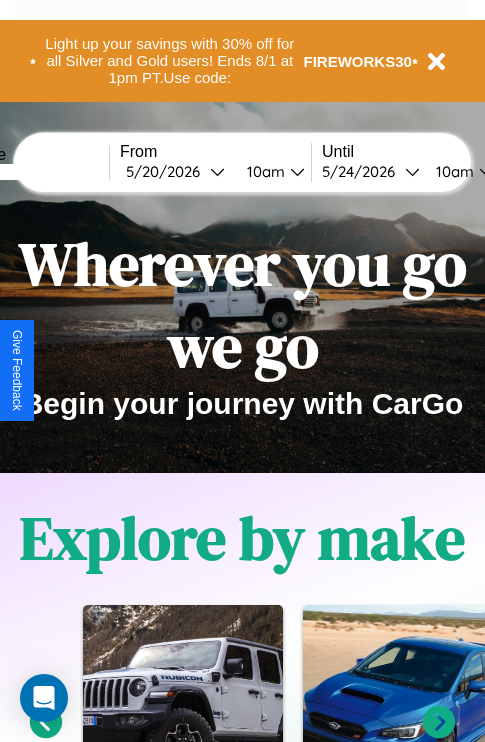 scroll, scrollTop: 0, scrollLeft: 77, axis: horizontal 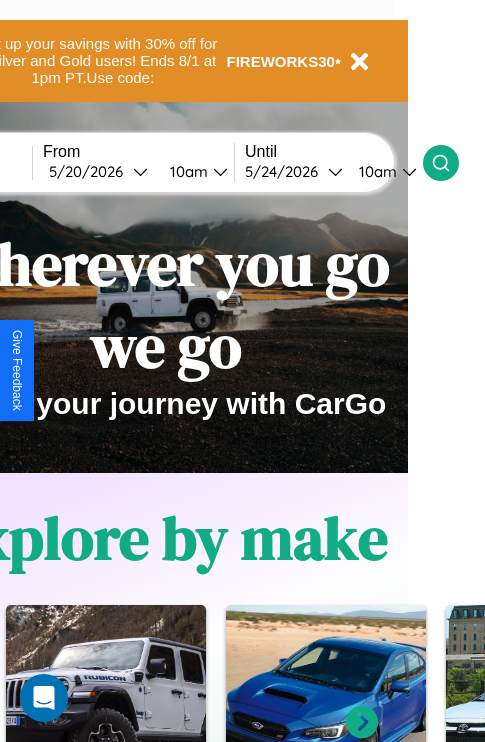 click 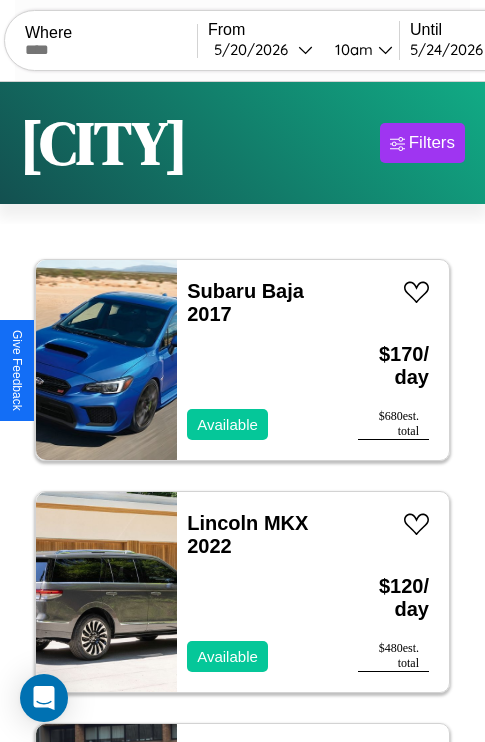 scroll, scrollTop: 66, scrollLeft: 0, axis: vertical 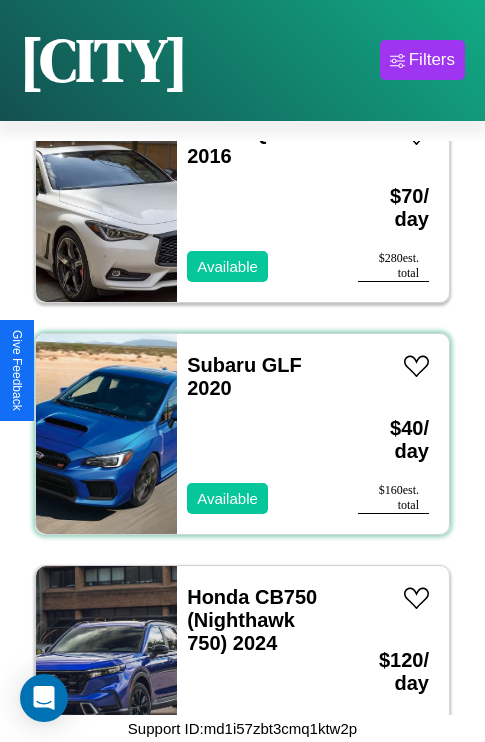 click on "Subaru   GLF   2020 Available" at bounding box center (257, 434) 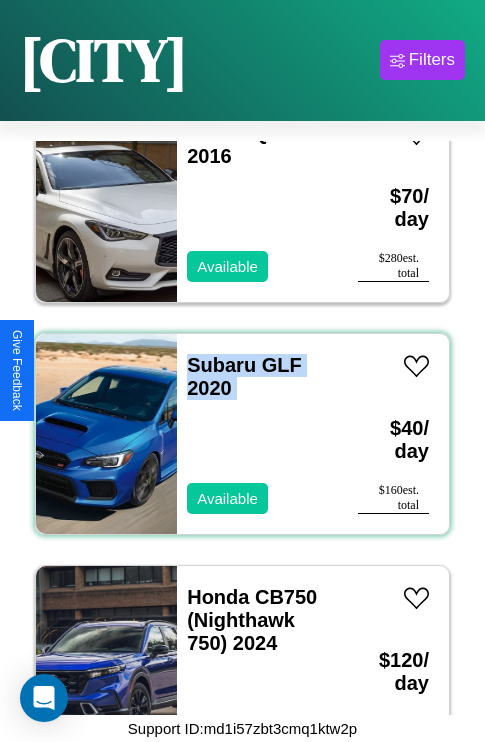 click on "Subaru   GLF   2020 Available" at bounding box center (257, 434) 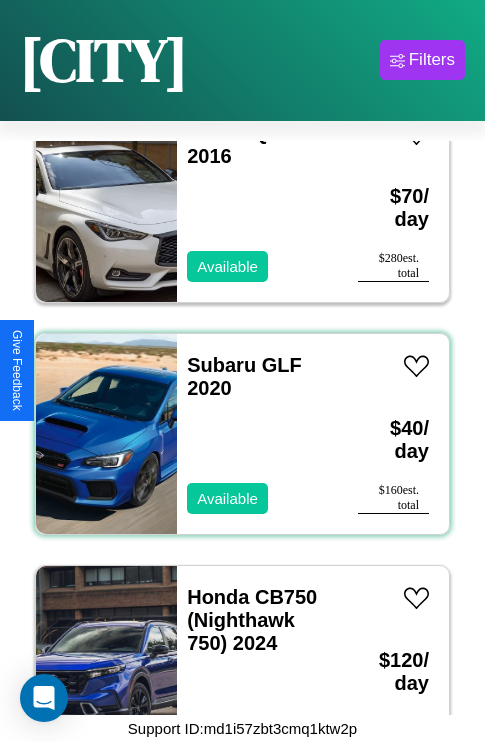 click on "Subaru   GLF   2020 Available" at bounding box center (257, 434) 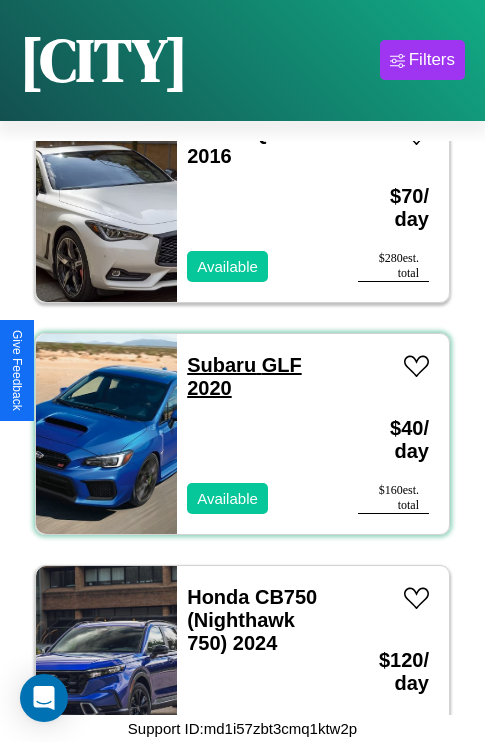 click on "Subaru   GLF   2020" at bounding box center [244, 376] 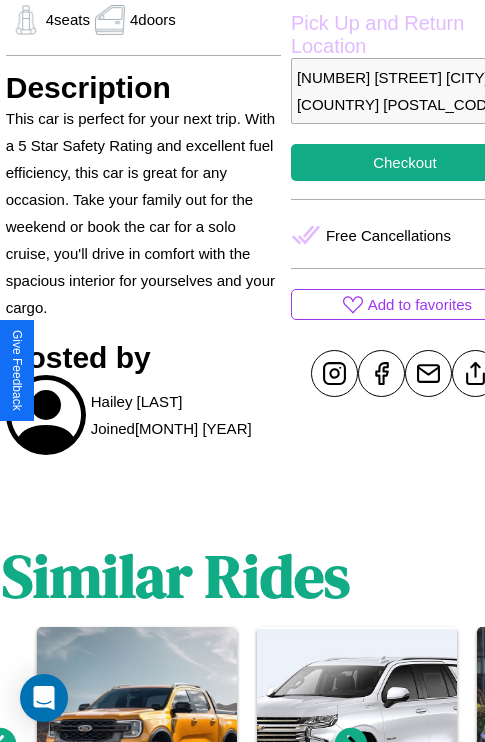 scroll, scrollTop: 692, scrollLeft: 68, axis: both 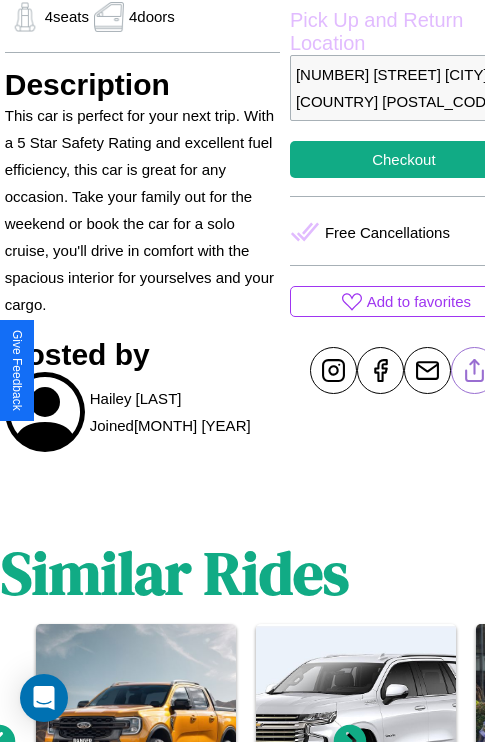 click 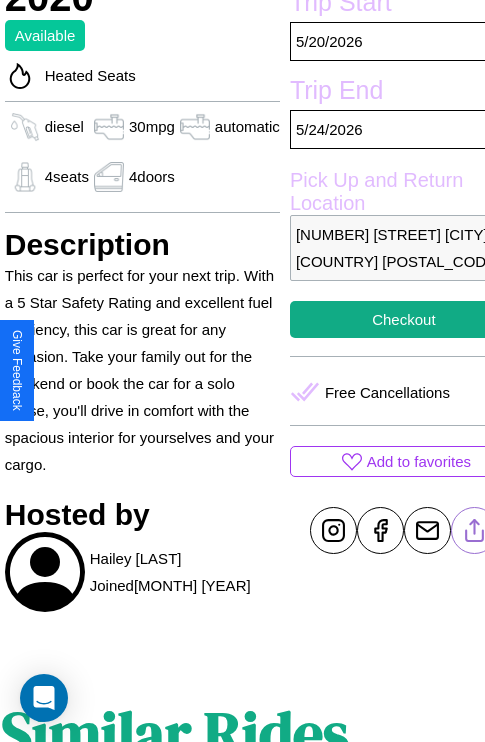 scroll, scrollTop: 531, scrollLeft: 68, axis: both 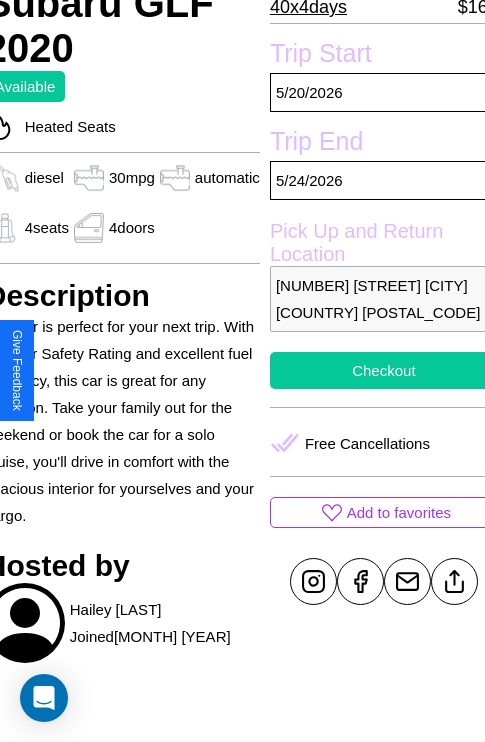 click on "Checkout" at bounding box center (384, 370) 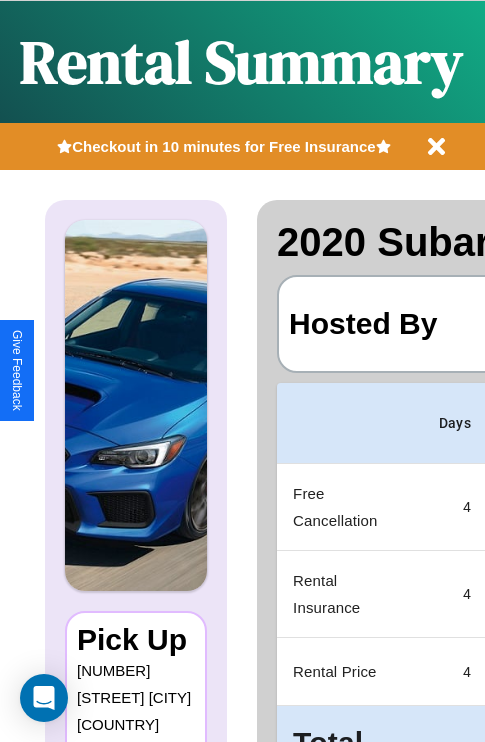 scroll, scrollTop: 0, scrollLeft: 378, axis: horizontal 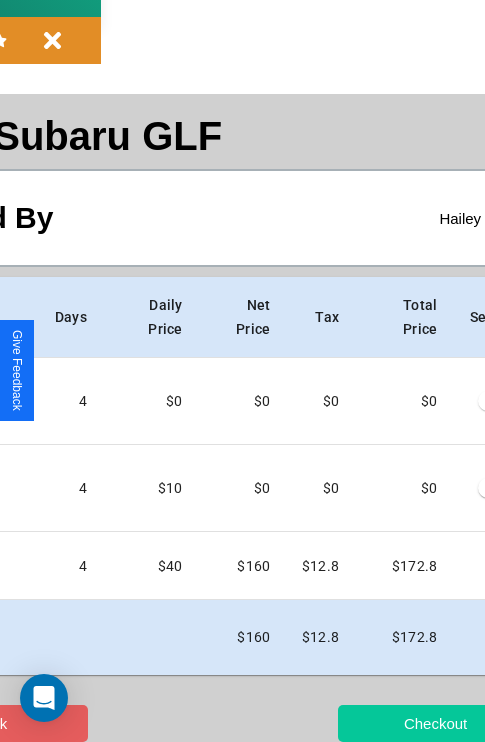 click on "Checkout" at bounding box center (435, 723) 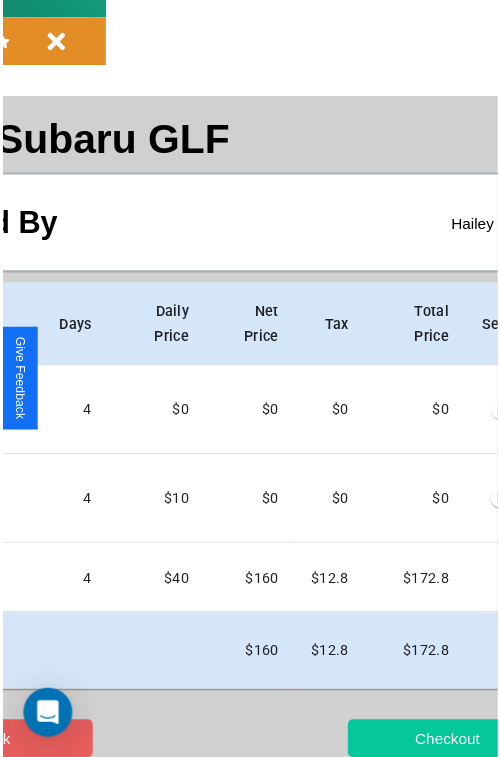 scroll, scrollTop: 0, scrollLeft: 0, axis: both 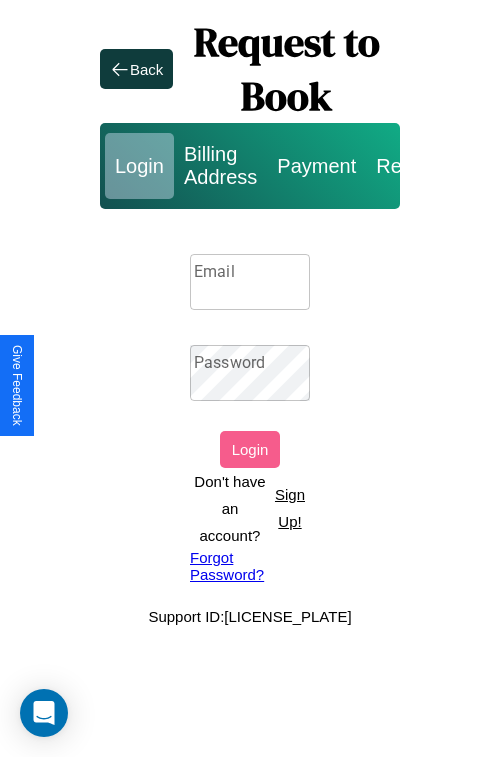 click on "Sign Up!" at bounding box center [290, 508] 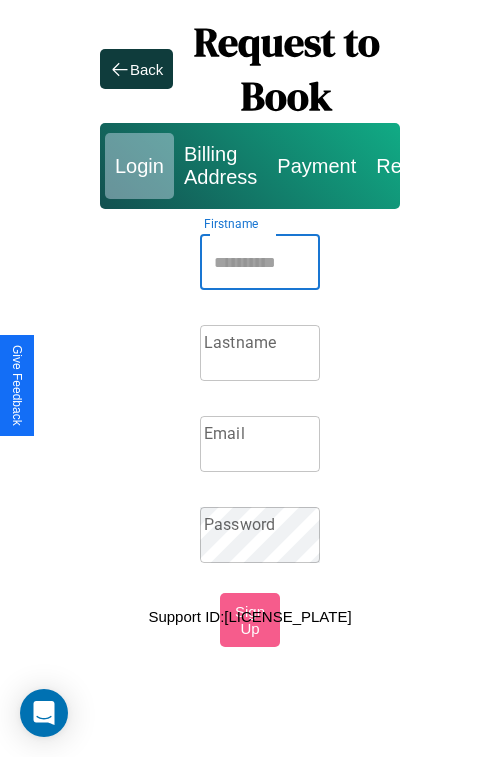 click on "Firstname" at bounding box center (260, 262) 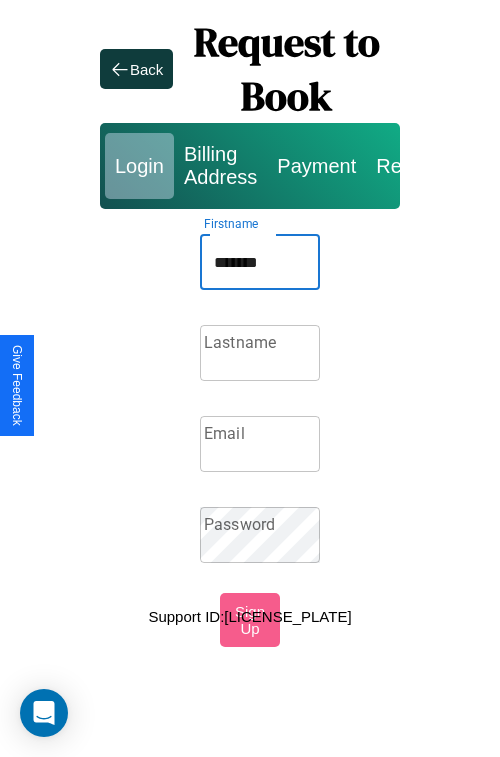 type on "*******" 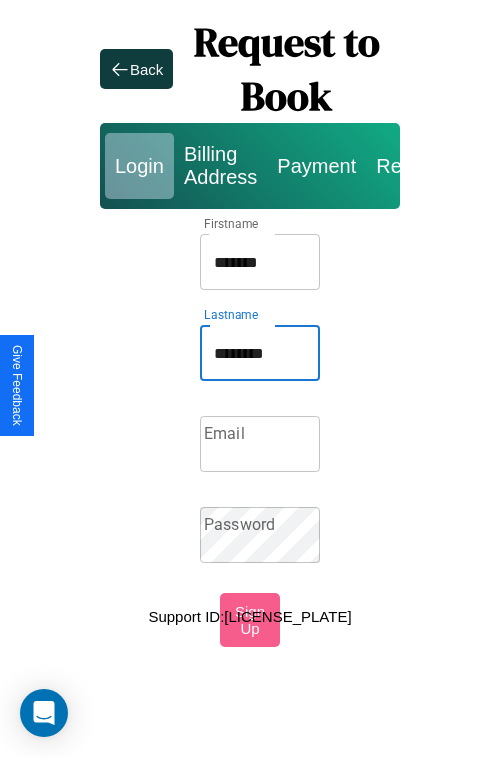 type on "********" 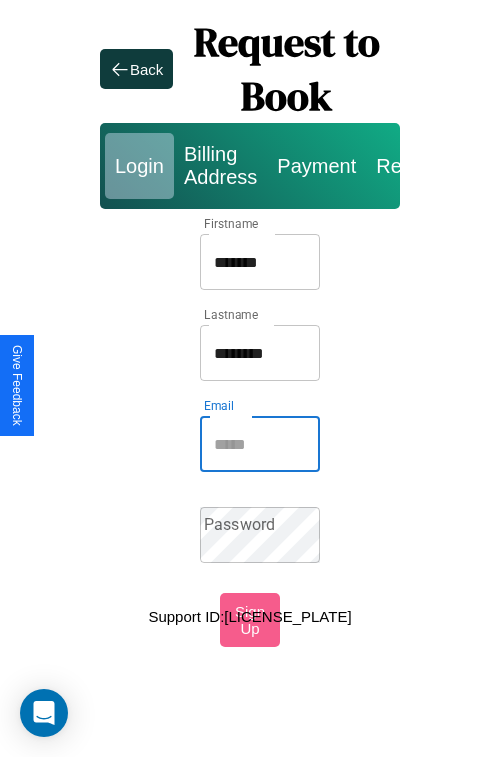click on "Email" at bounding box center (260, 444) 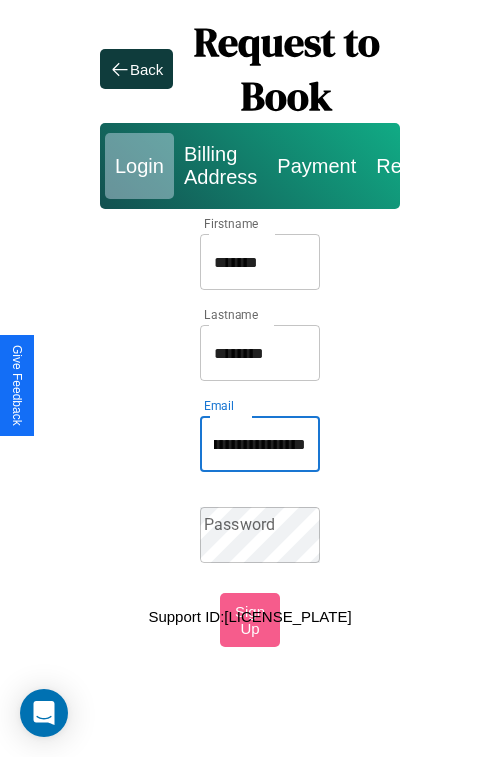 scroll, scrollTop: 0, scrollLeft: 140, axis: horizontal 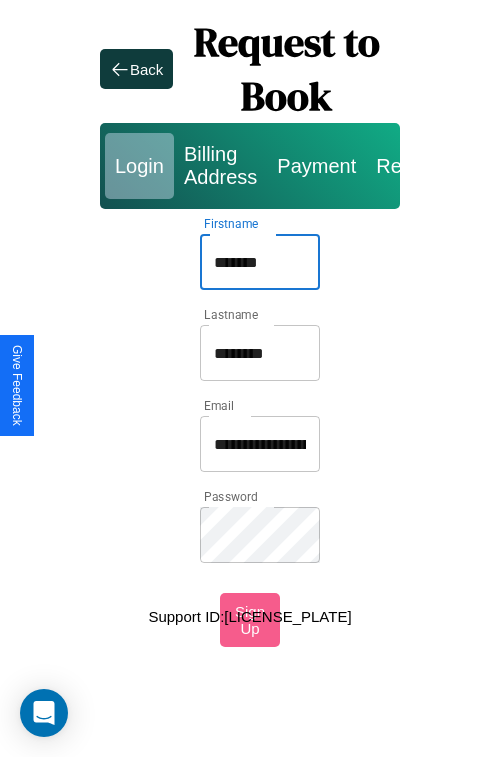 click on "*******" at bounding box center [260, 262] 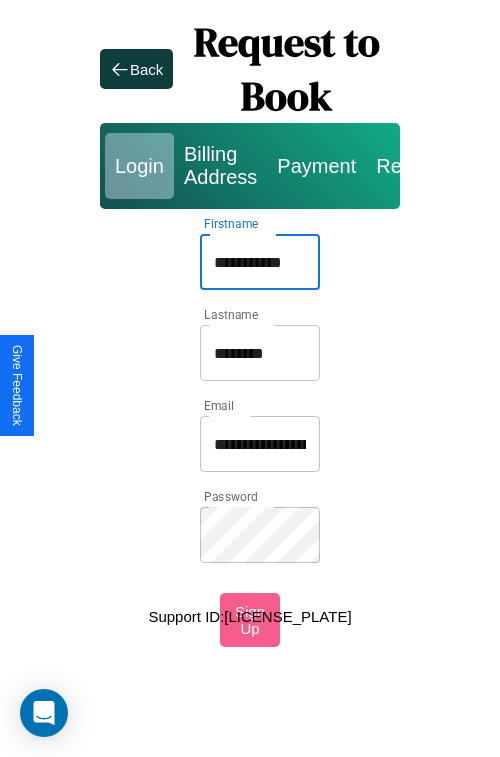 type on "**********" 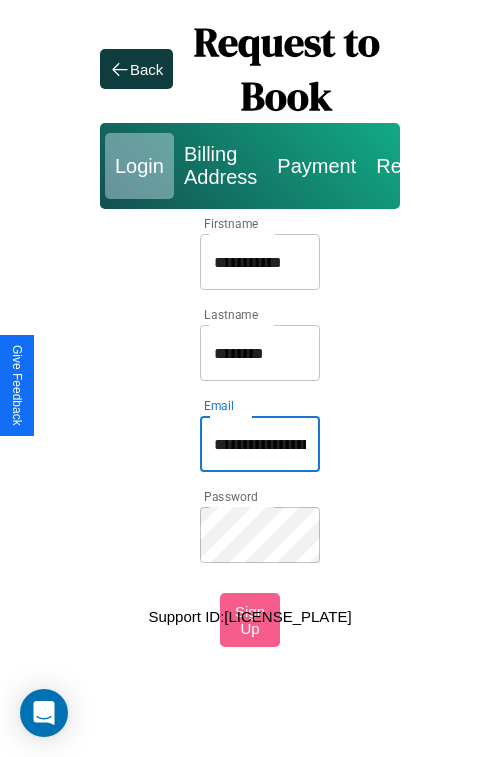 type on "**********" 